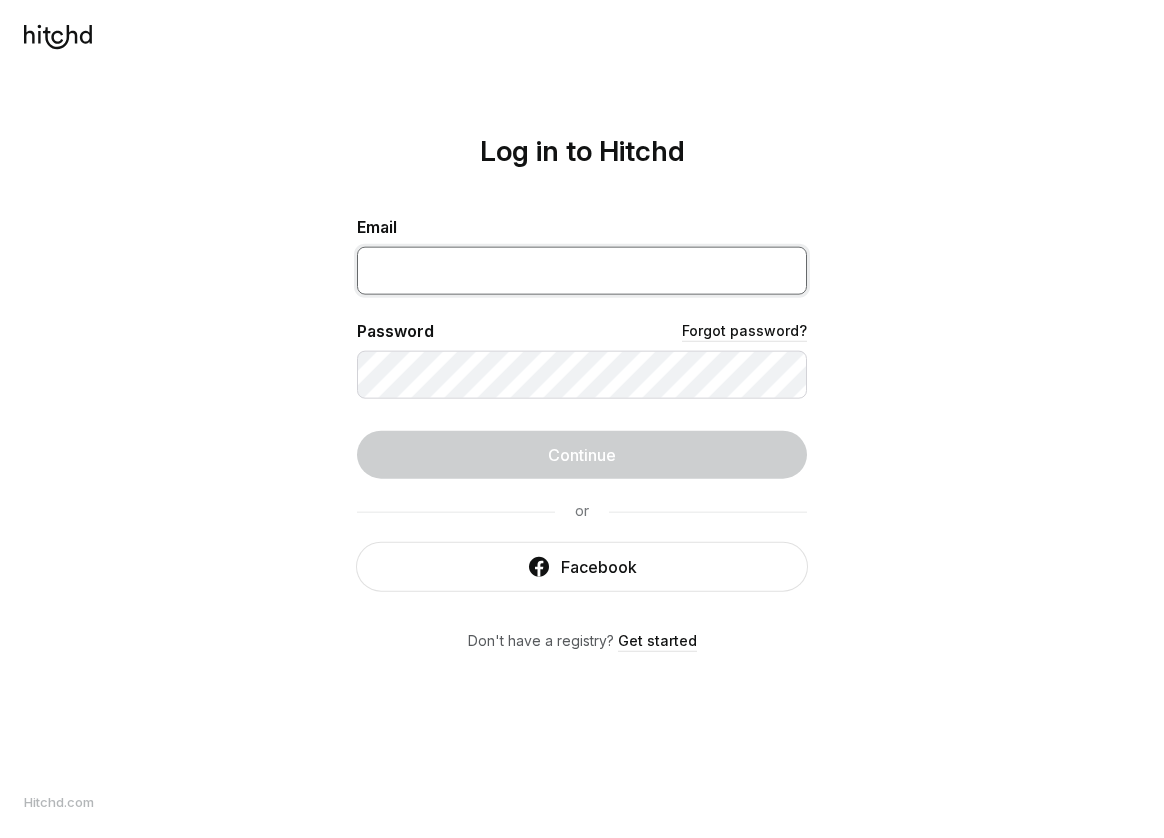 scroll, scrollTop: 0, scrollLeft: 0, axis: both 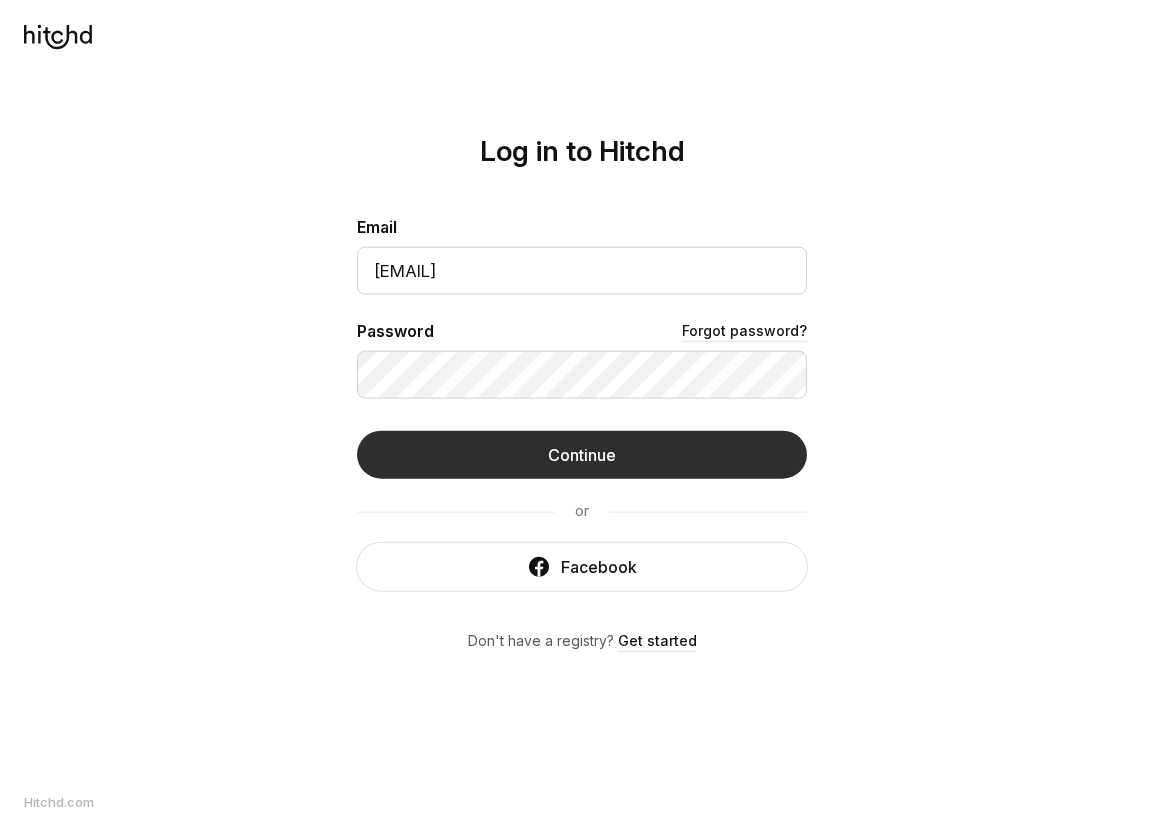 click on "Continue" at bounding box center (582, 455) 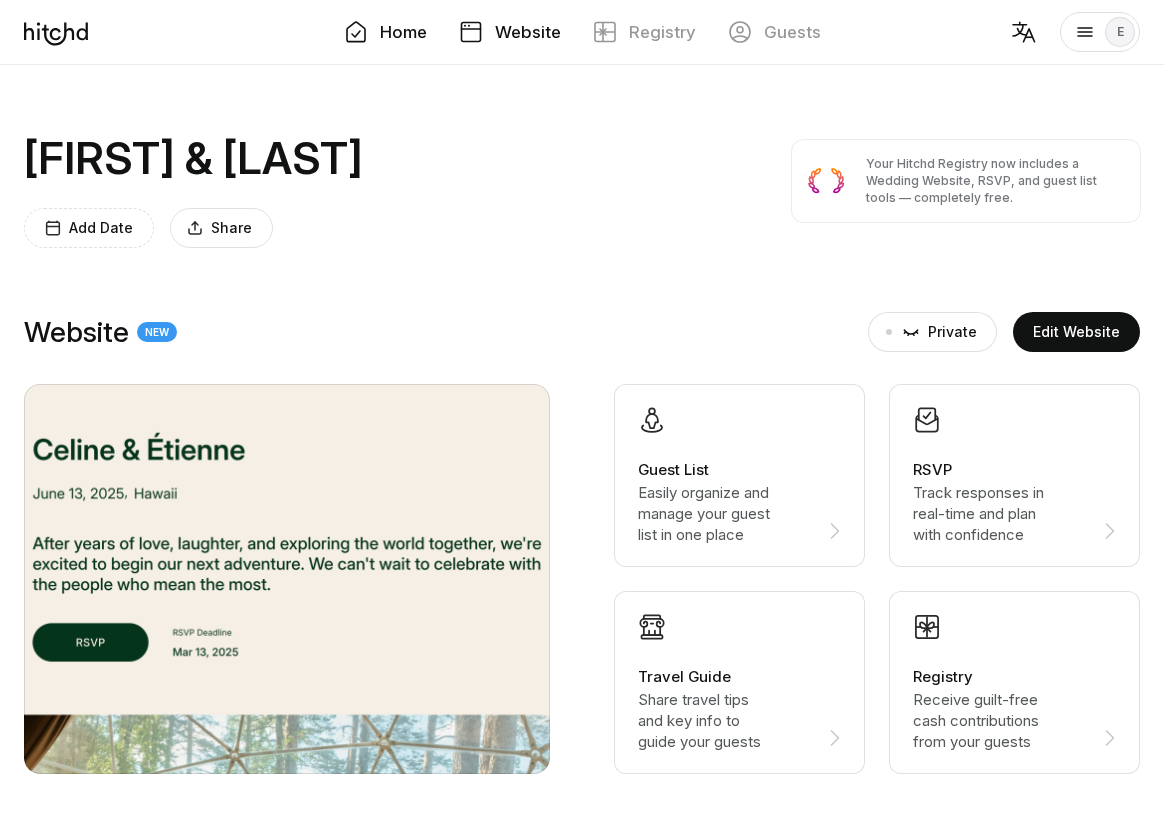 click on "Website" at bounding box center (528, 32) 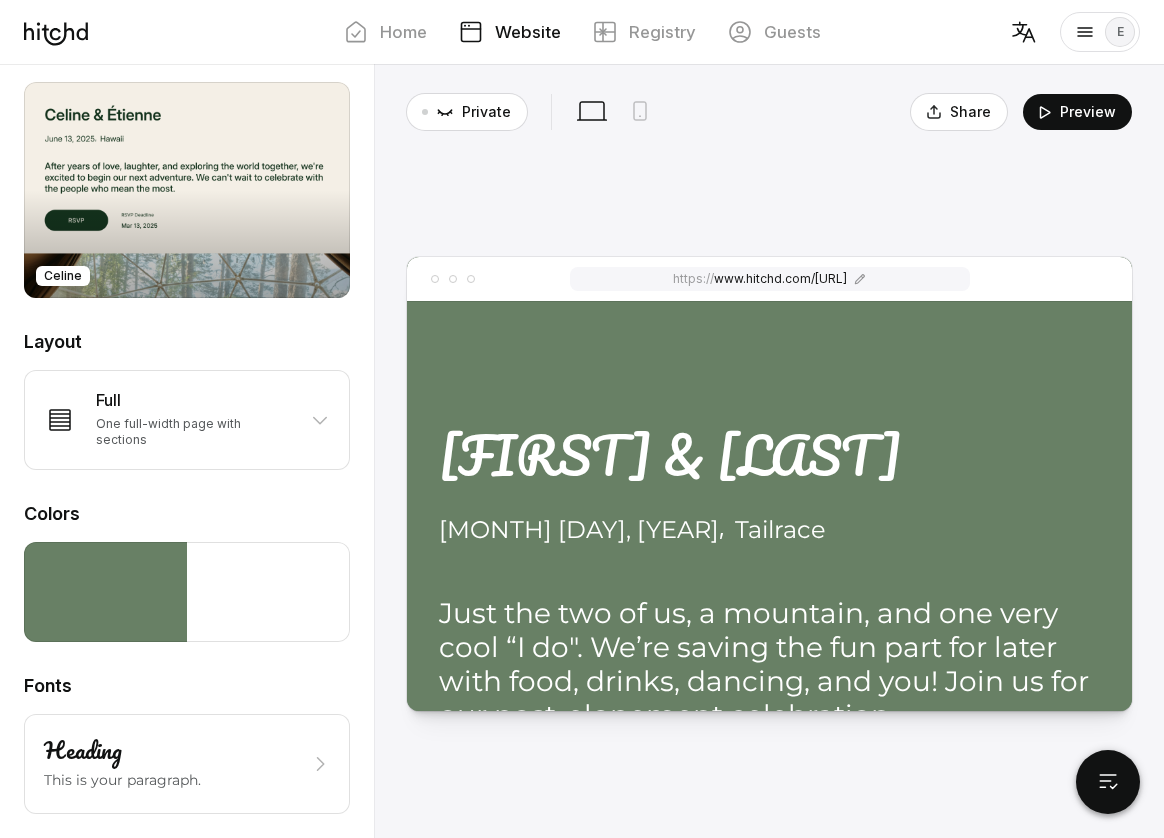 scroll, scrollTop: 126, scrollLeft: 0, axis: vertical 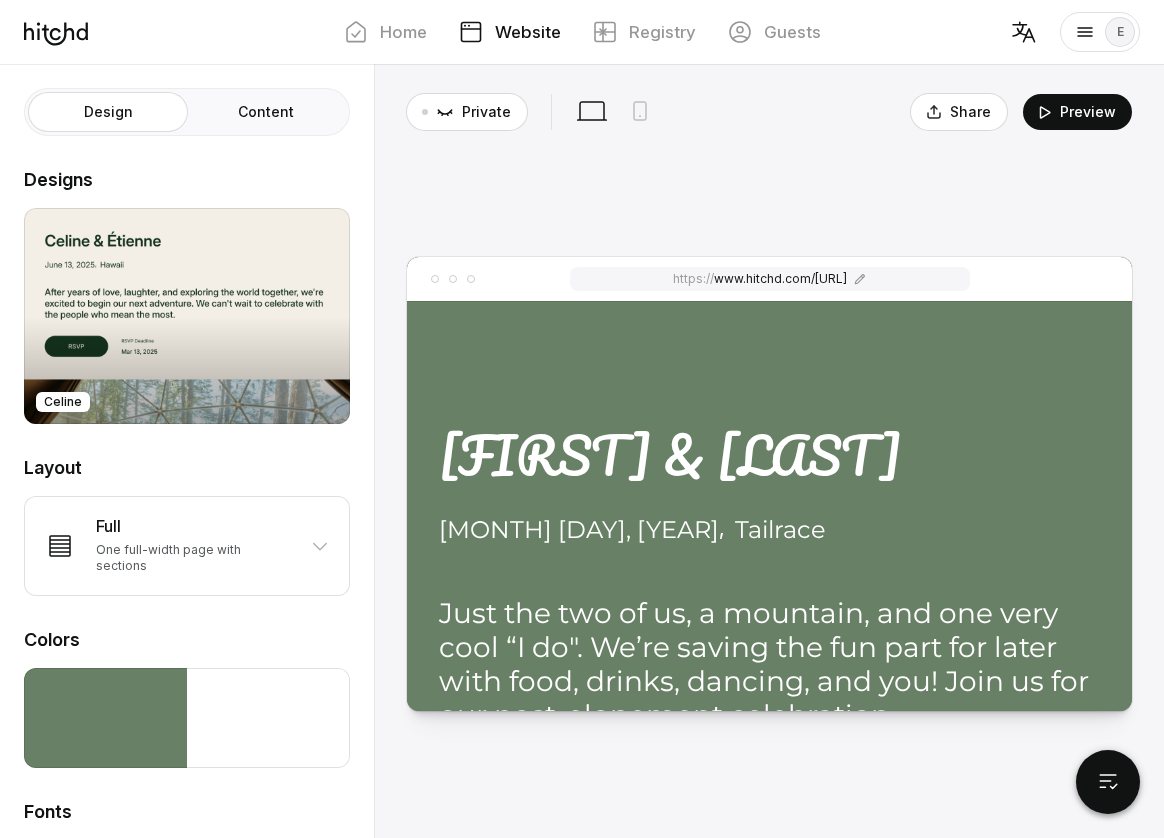 click on "Content" at bounding box center (266, 112) 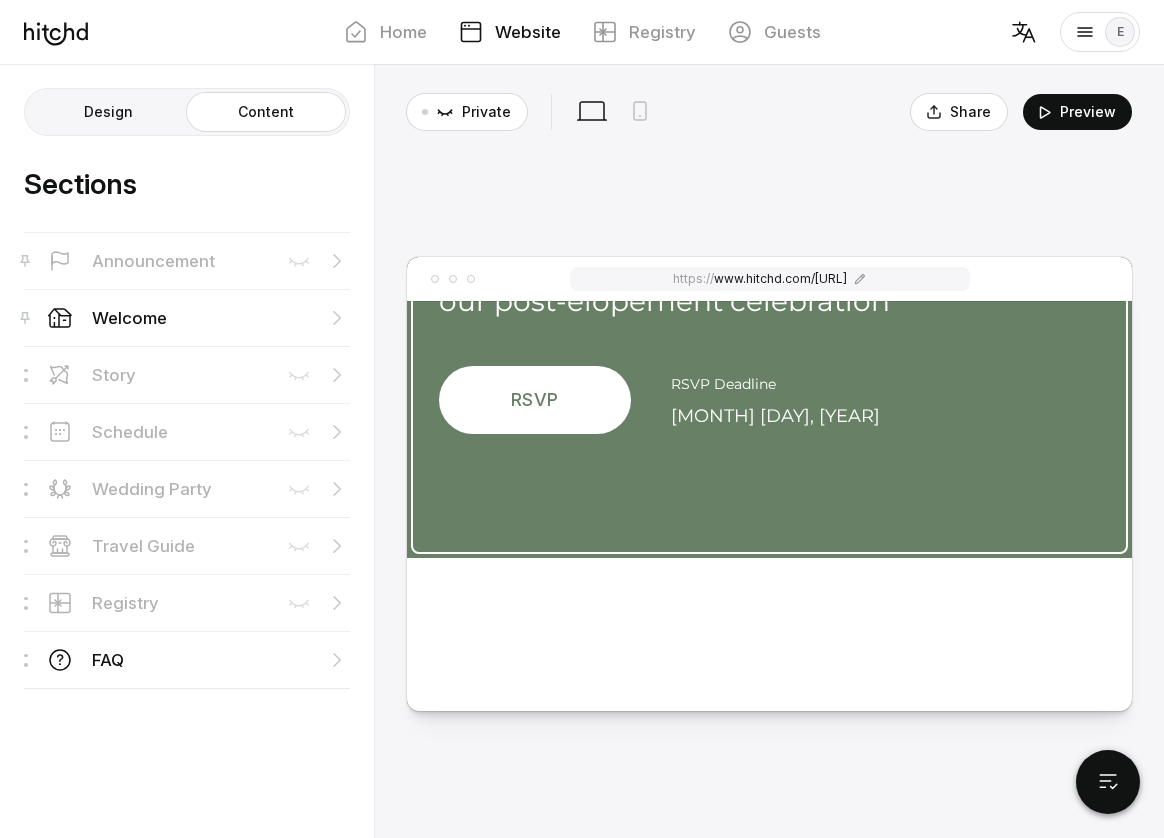 scroll, scrollTop: 413, scrollLeft: 0, axis: vertical 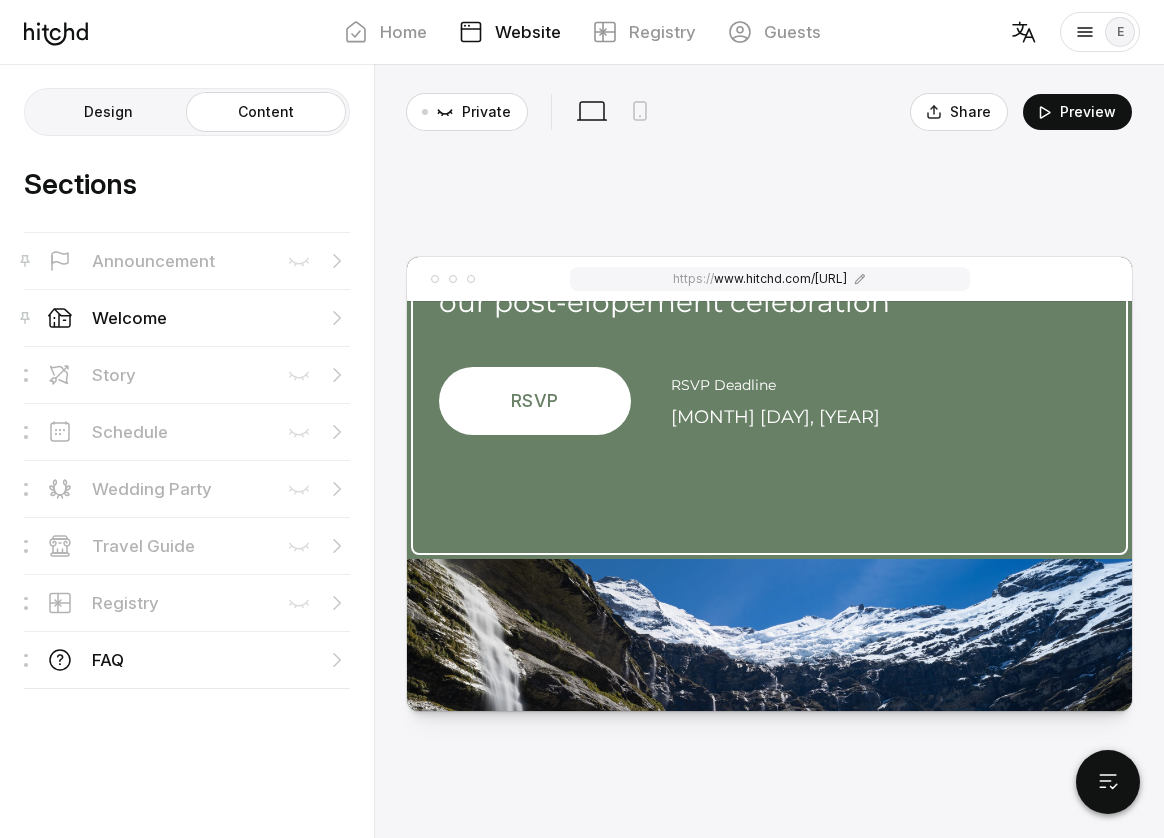 click on "[MONTH] [DAY], [YEAR]" at bounding box center [775, 417] 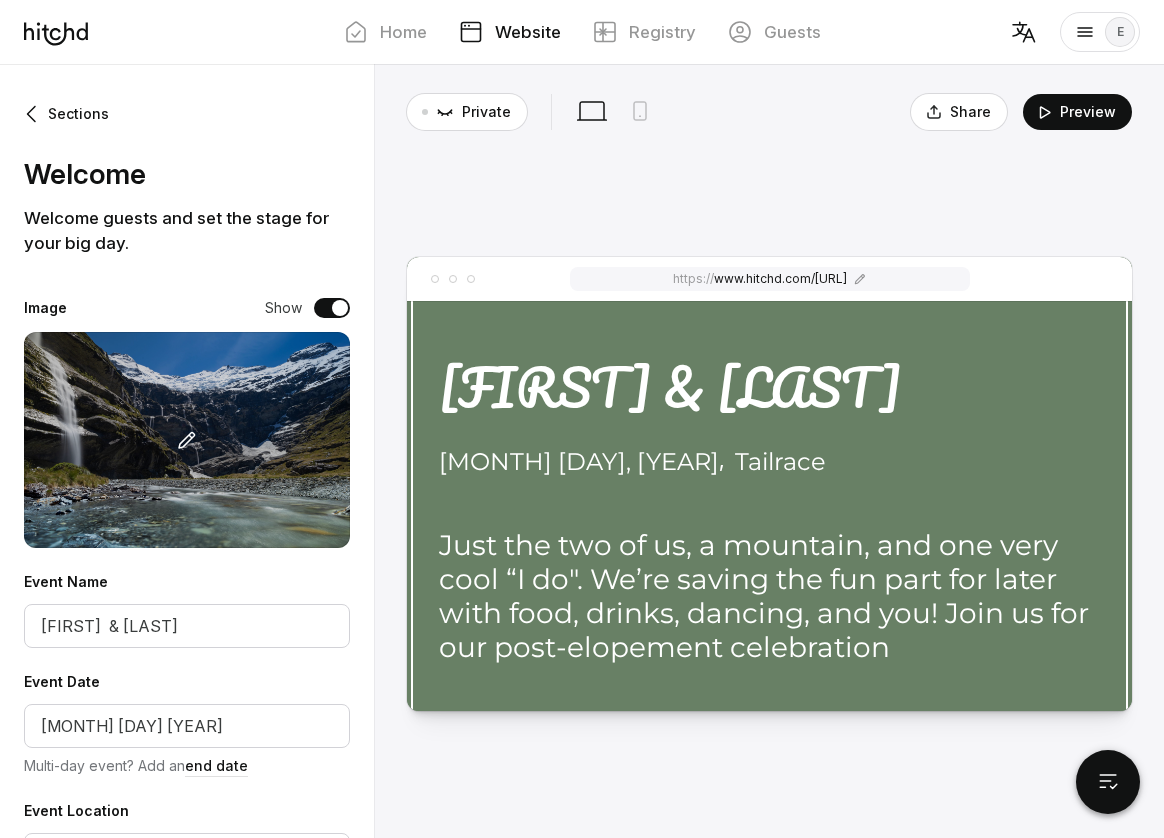 scroll, scrollTop: 0, scrollLeft: 0, axis: both 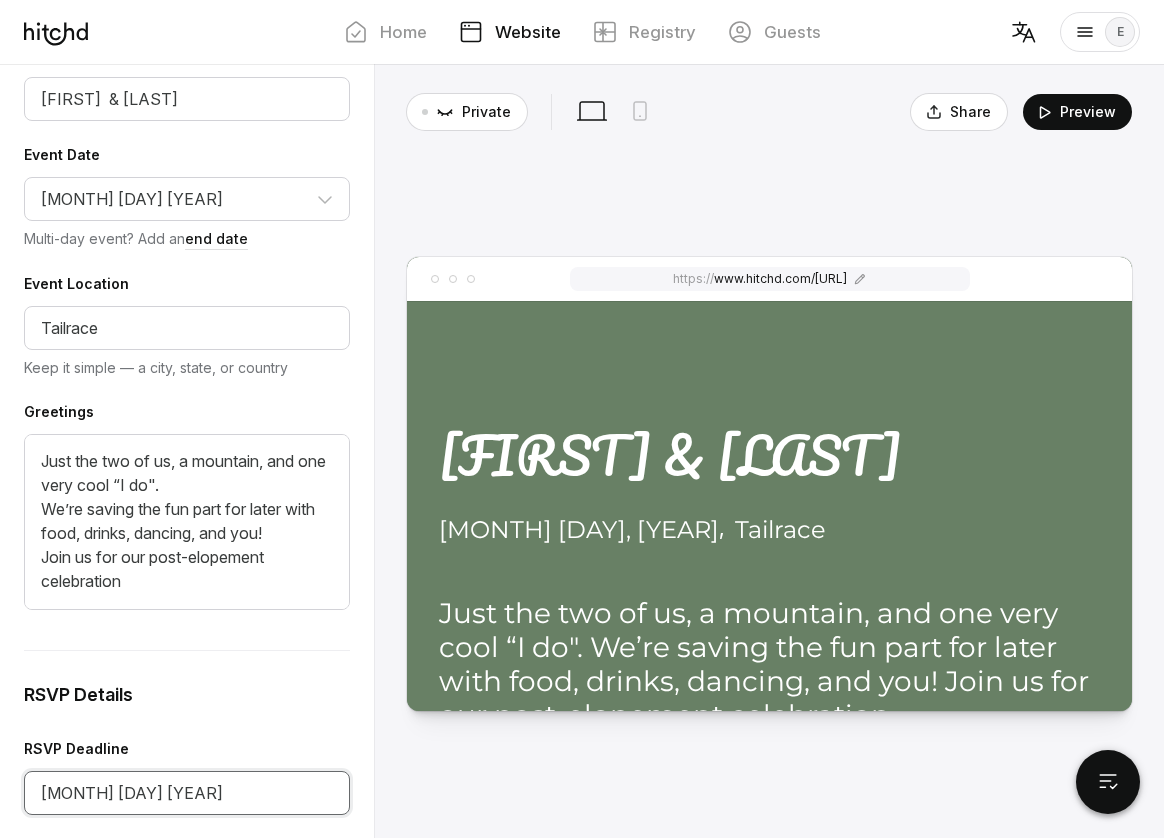 click on "[MONTH] [DAY] [YEAR]" at bounding box center [187, 793] 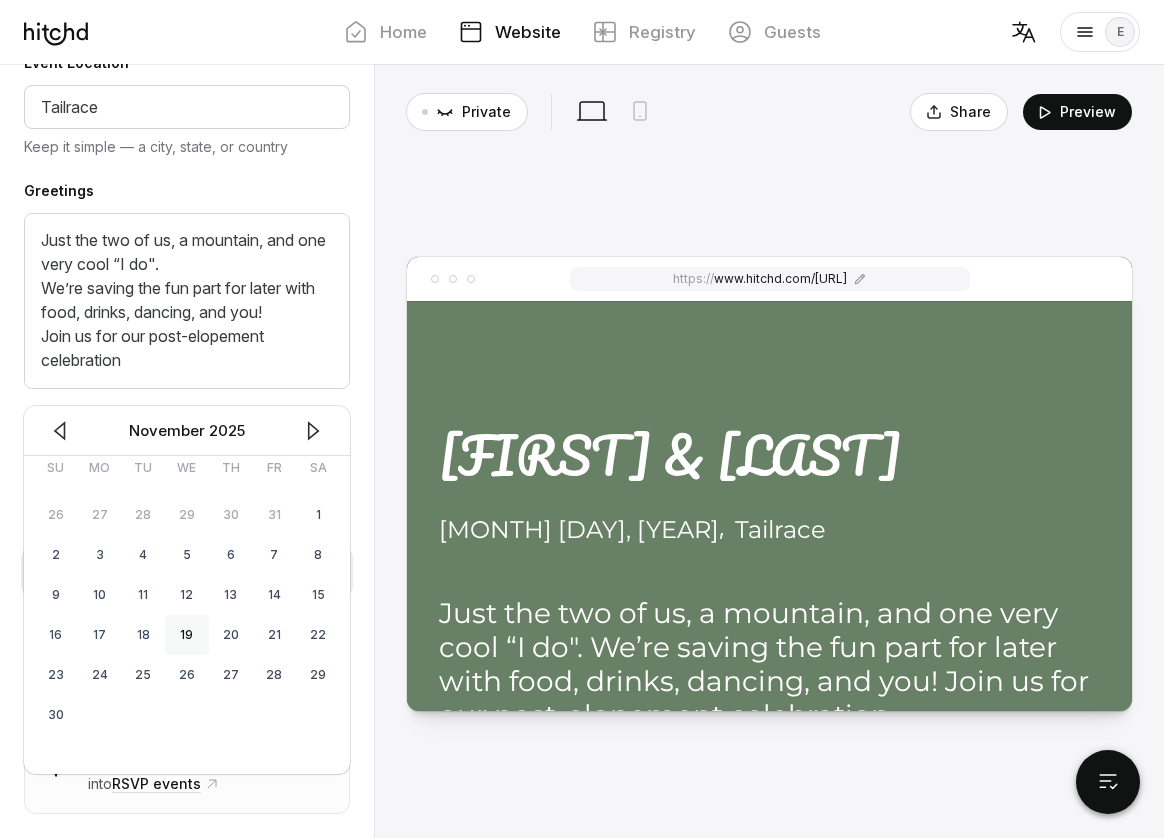 scroll, scrollTop: 748, scrollLeft: 0, axis: vertical 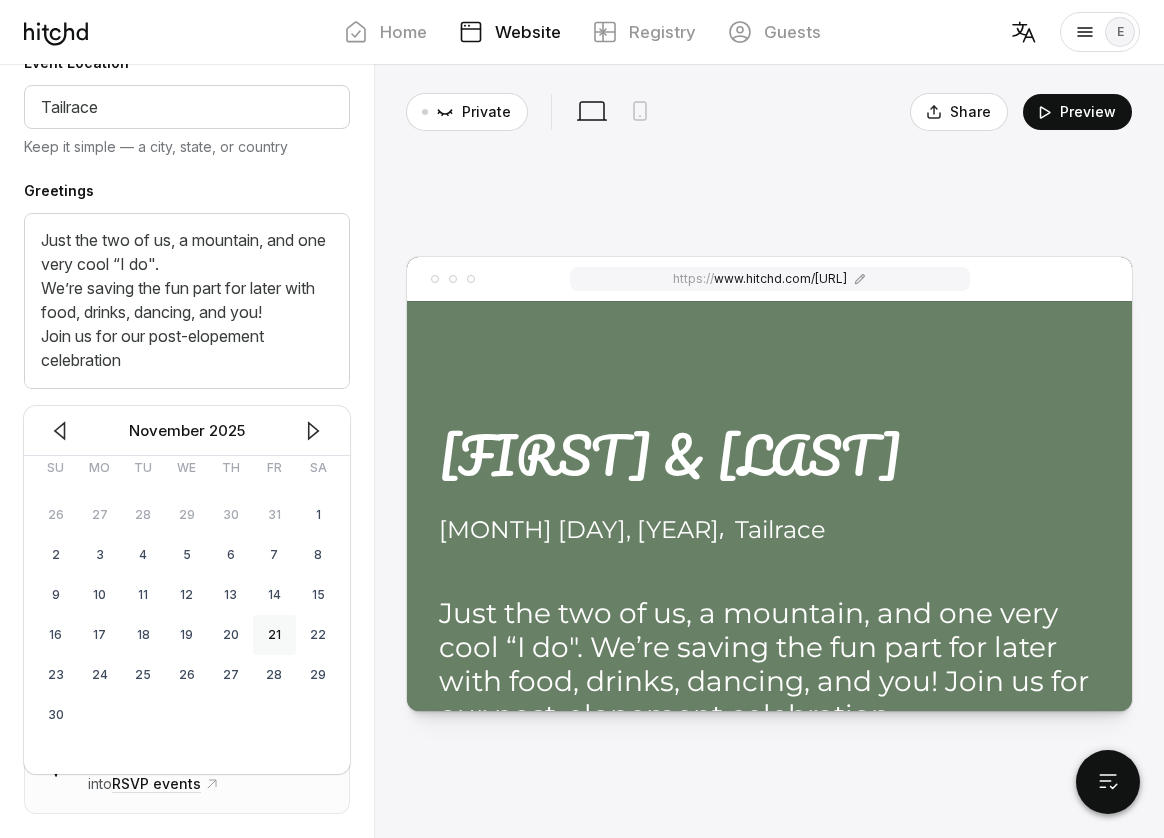 click on "21" at bounding box center (275, 635) 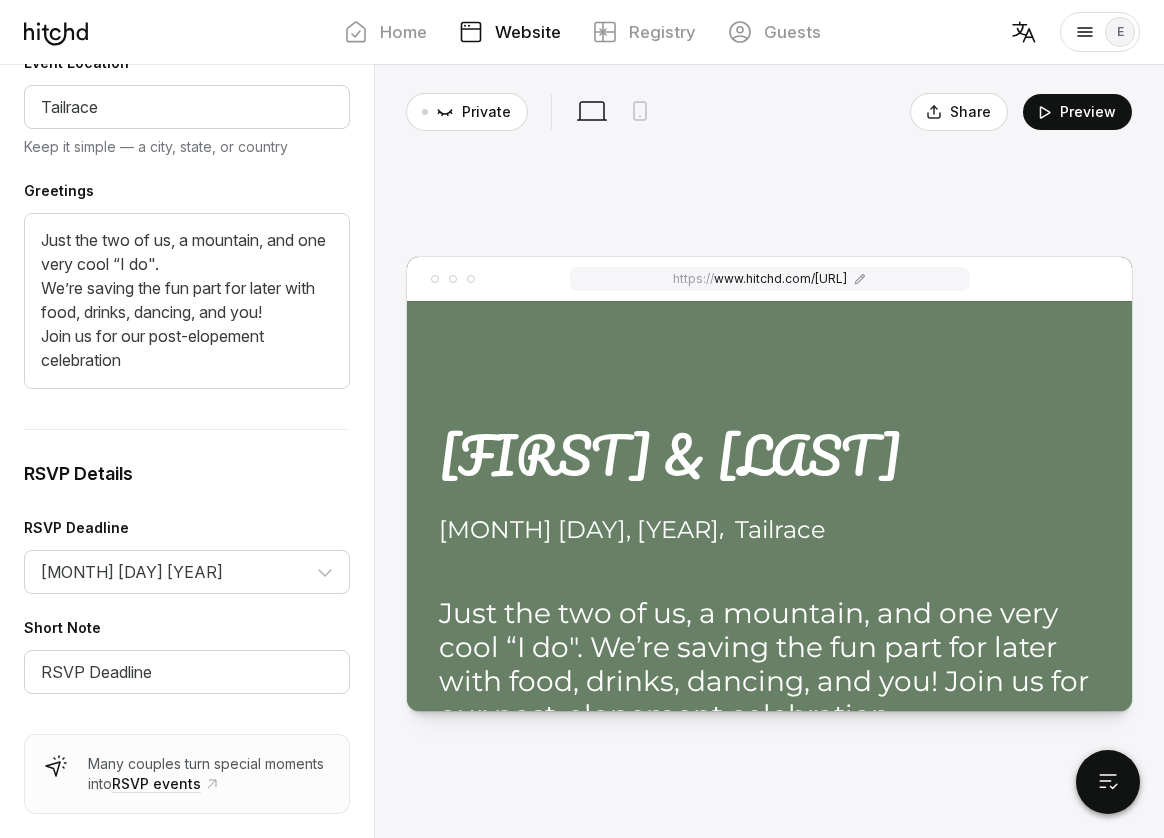 scroll, scrollTop: 0, scrollLeft: 0, axis: both 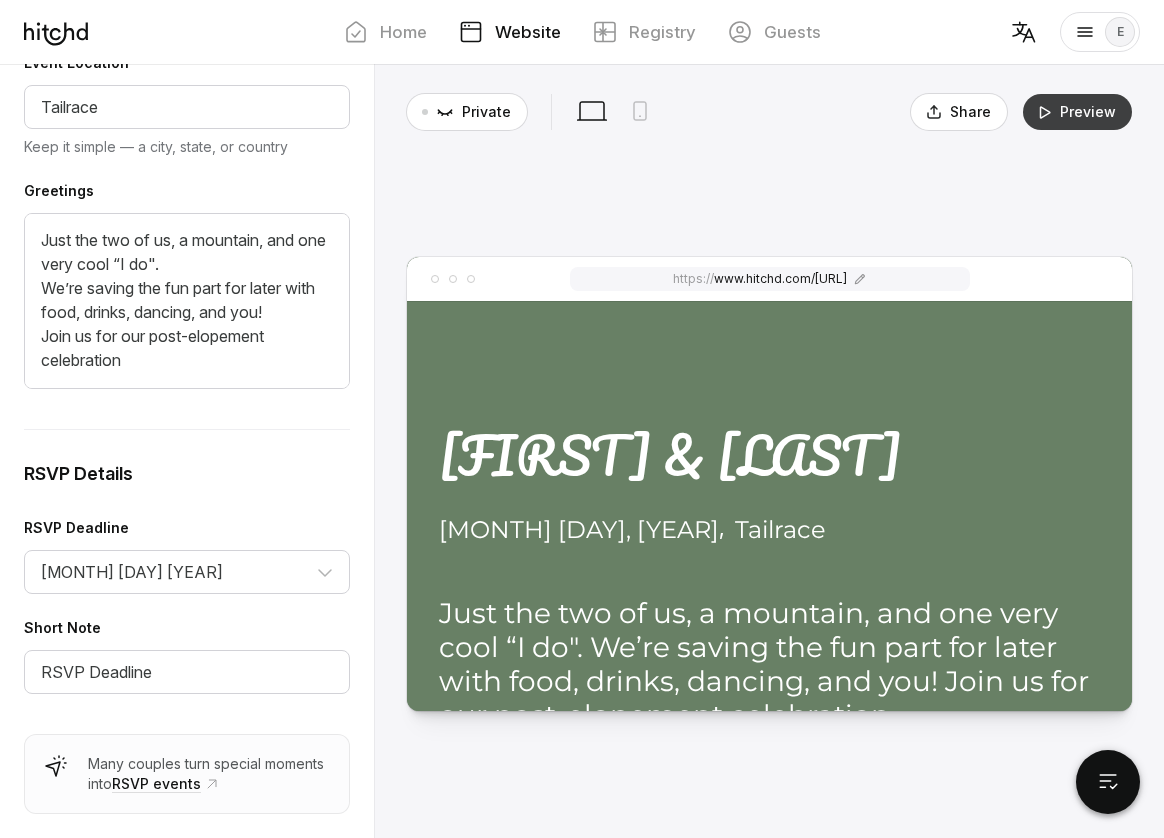 click on "Preview" at bounding box center [1077, 112] 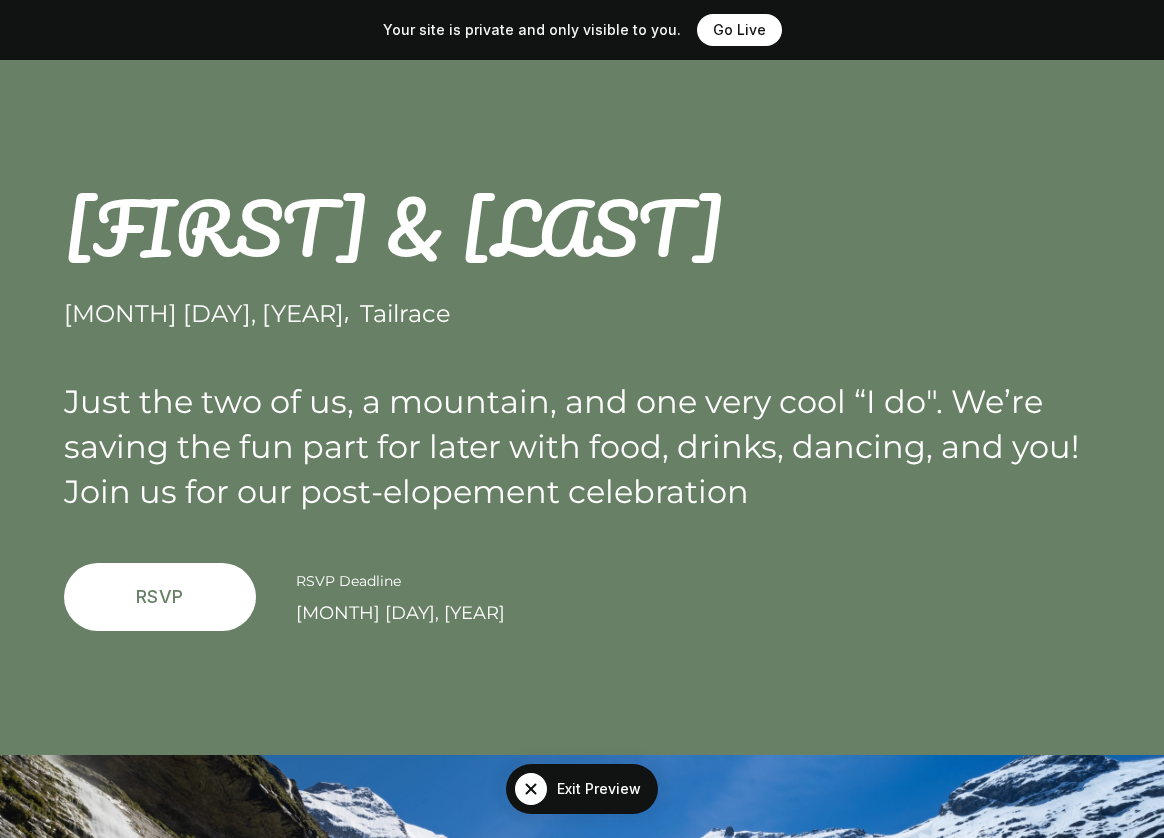 scroll, scrollTop: 0, scrollLeft: 0, axis: both 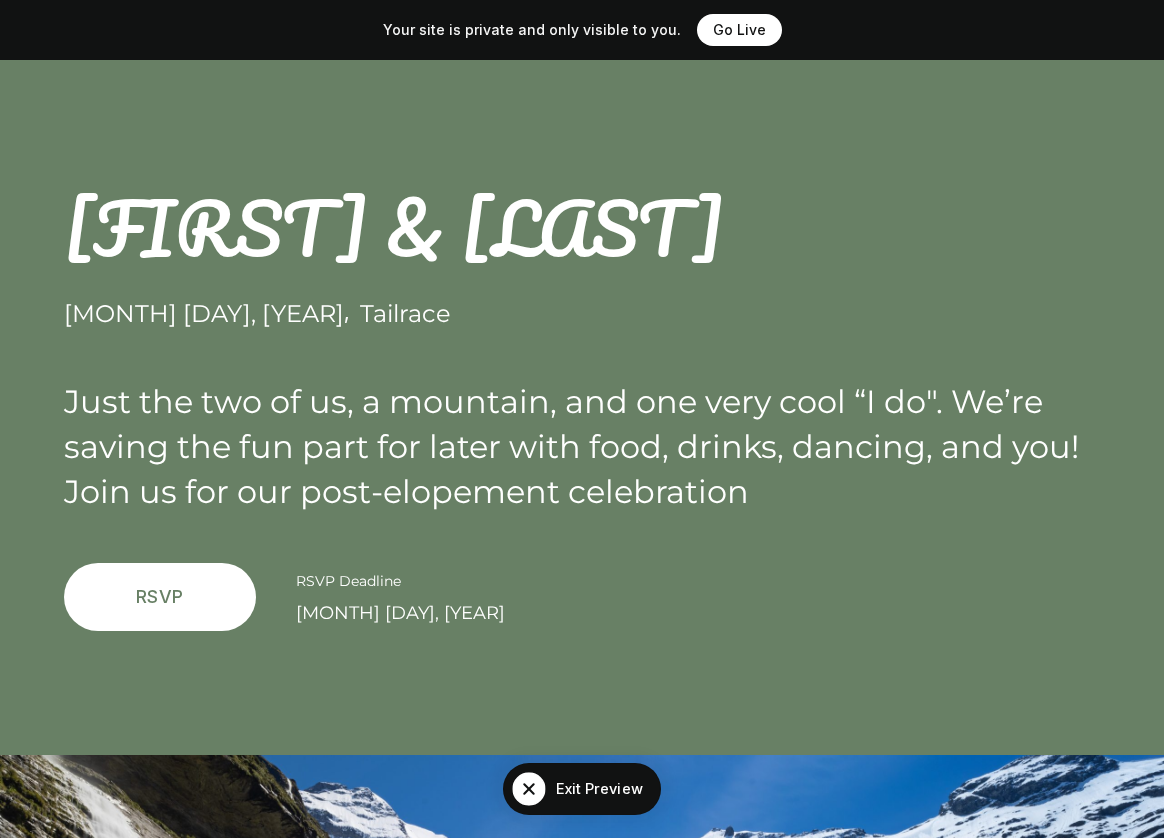 click on "Exit Preview" at bounding box center (582, 789) 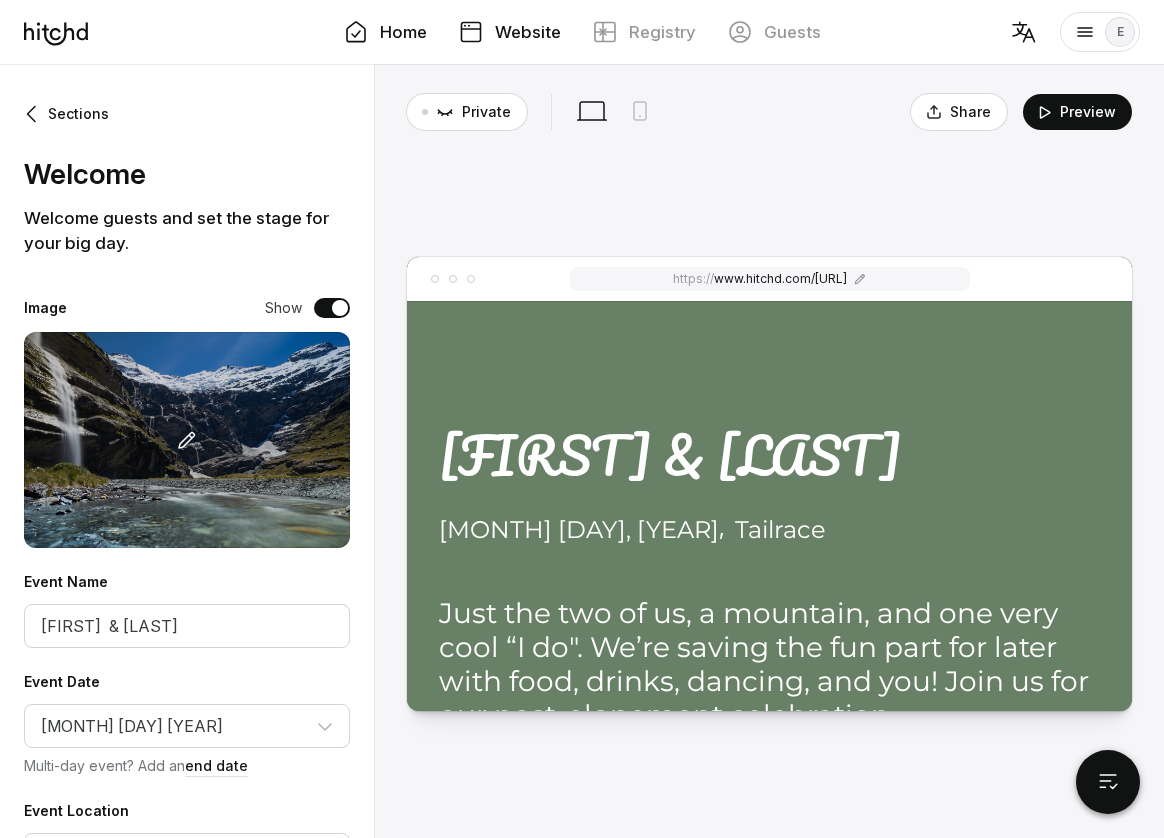 click on "Home" at bounding box center (385, 32) 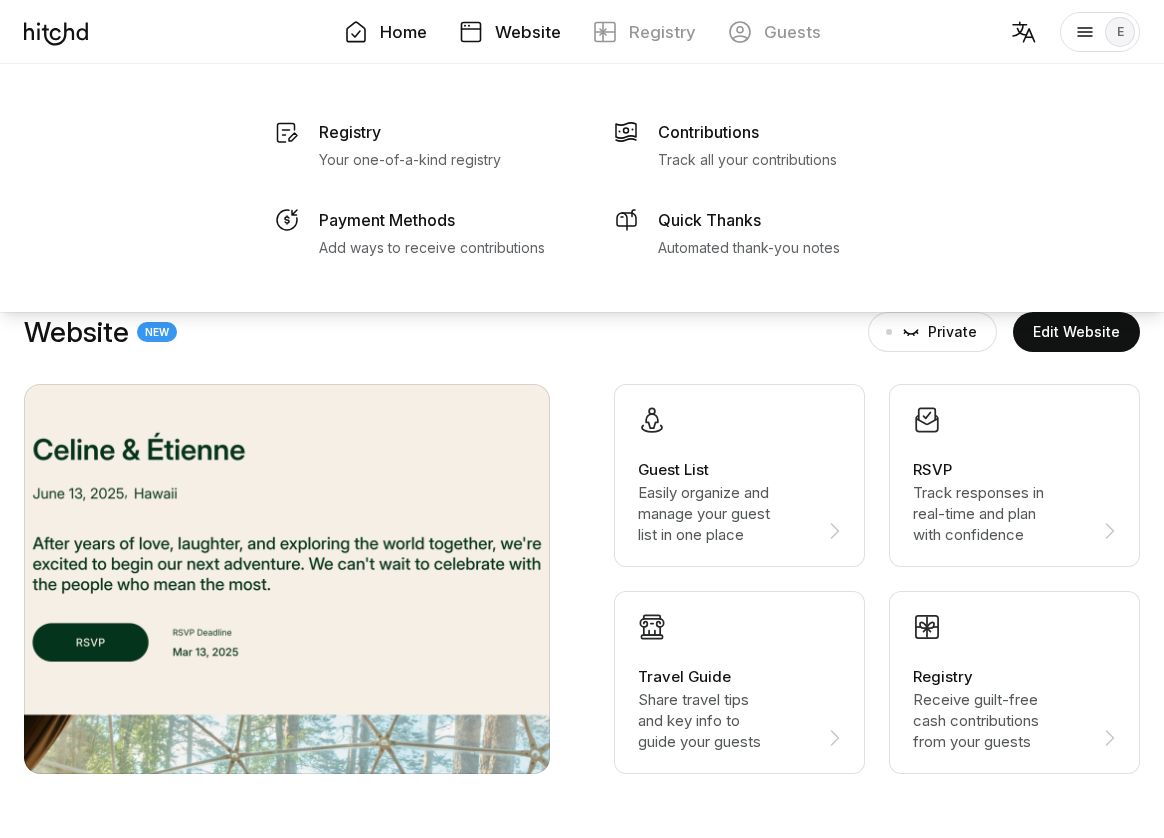 scroll, scrollTop: 0, scrollLeft: 0, axis: both 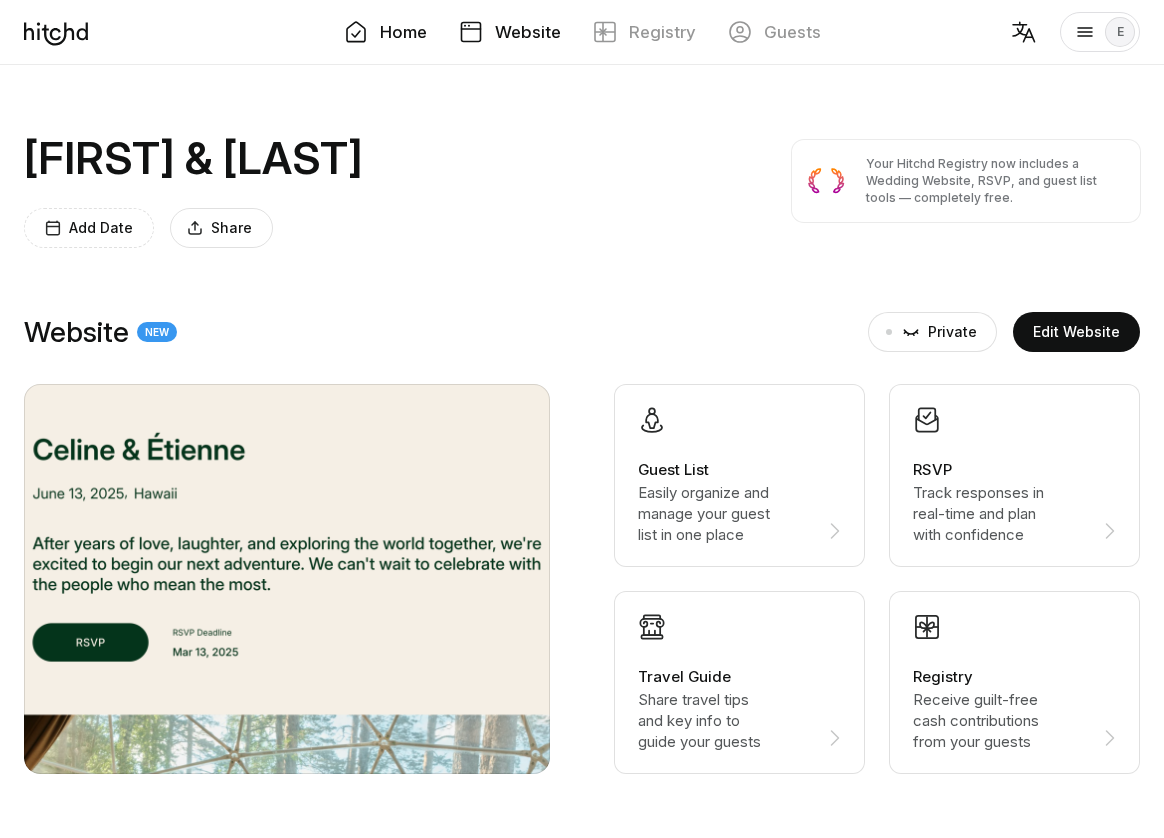 click on "Website" at bounding box center (528, 32) 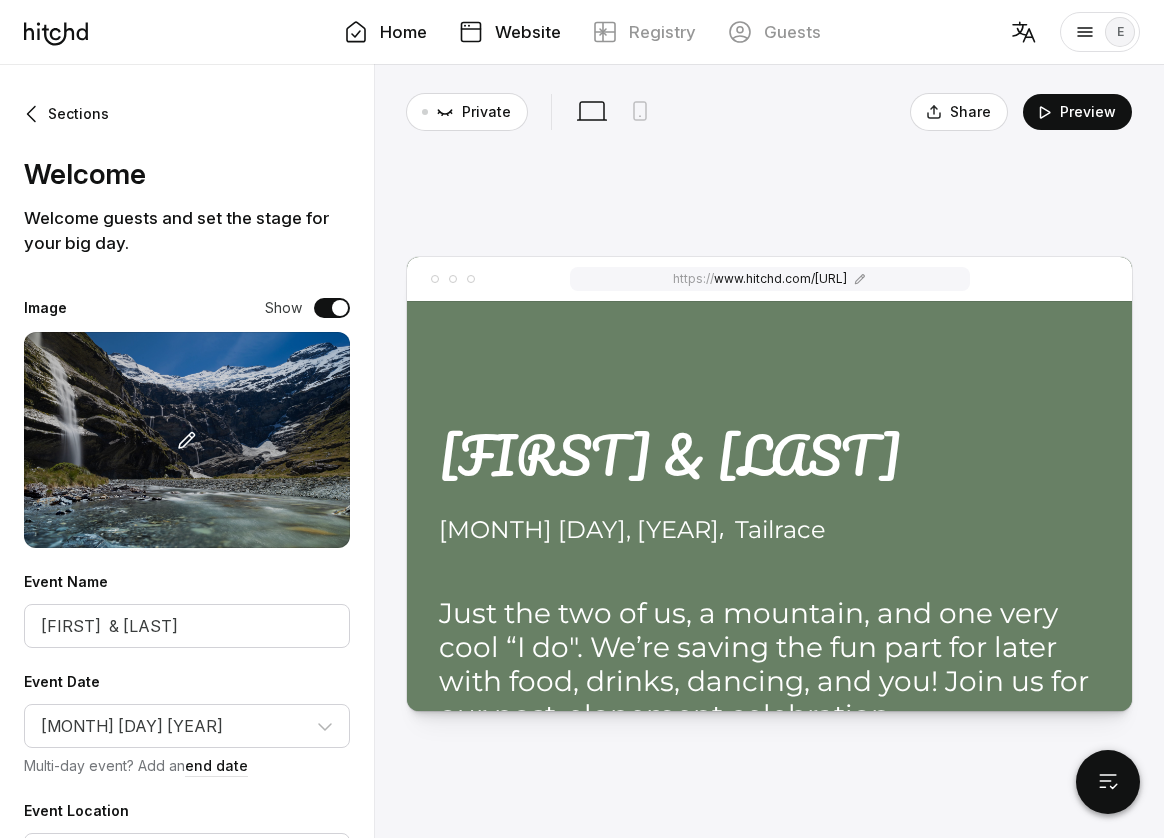 click on "Home" at bounding box center (403, 32) 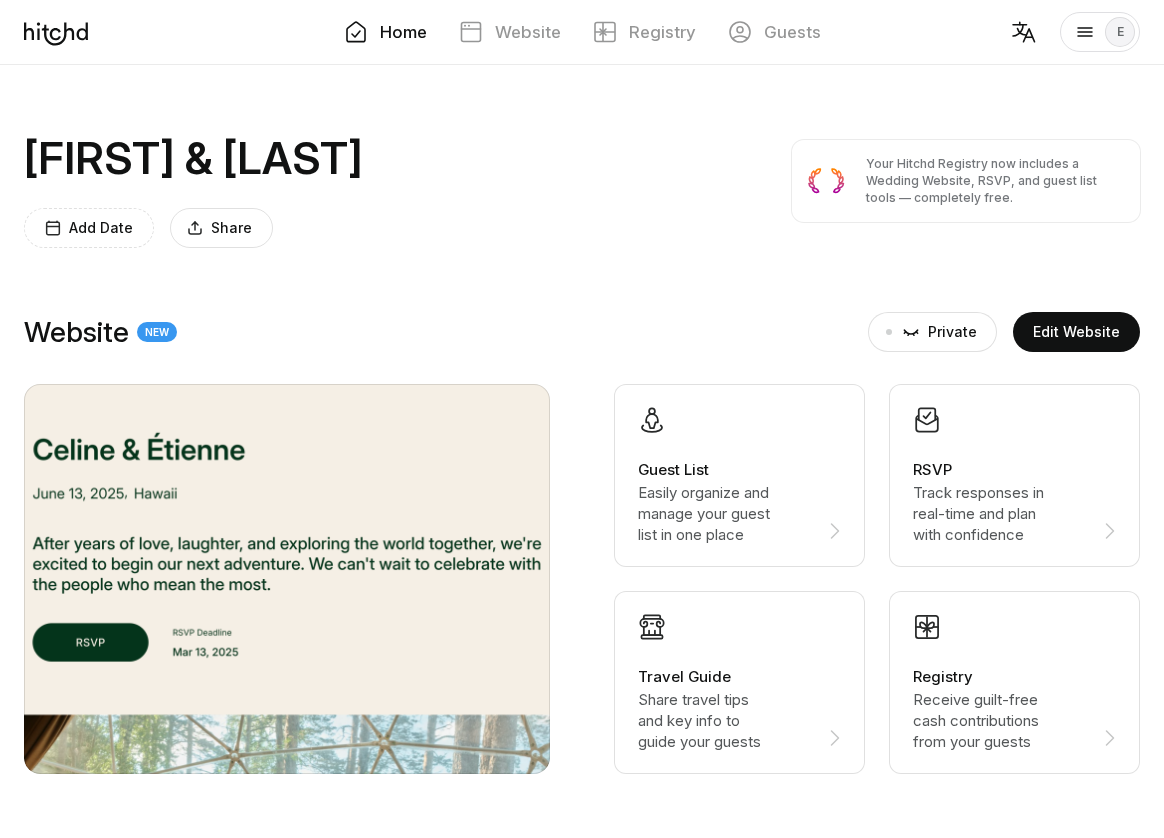 scroll, scrollTop: 0, scrollLeft: 0, axis: both 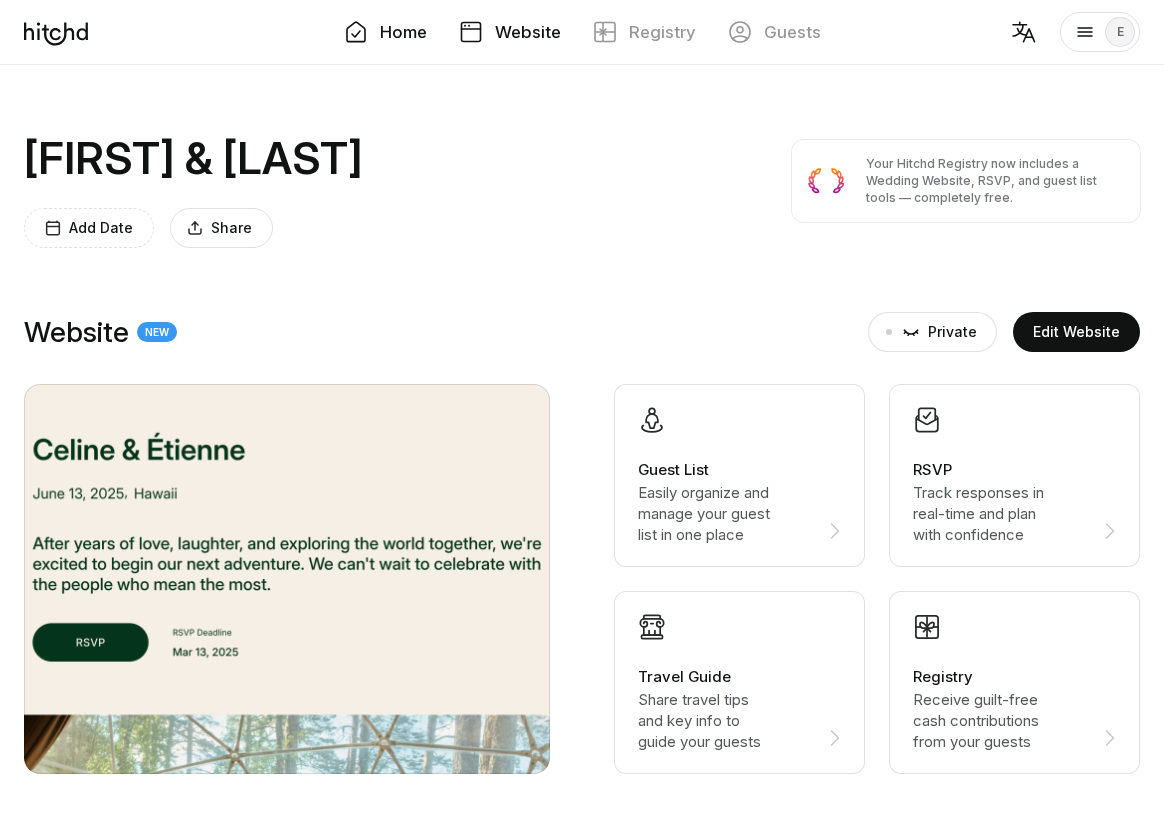click on "Website" at bounding box center (528, 32) 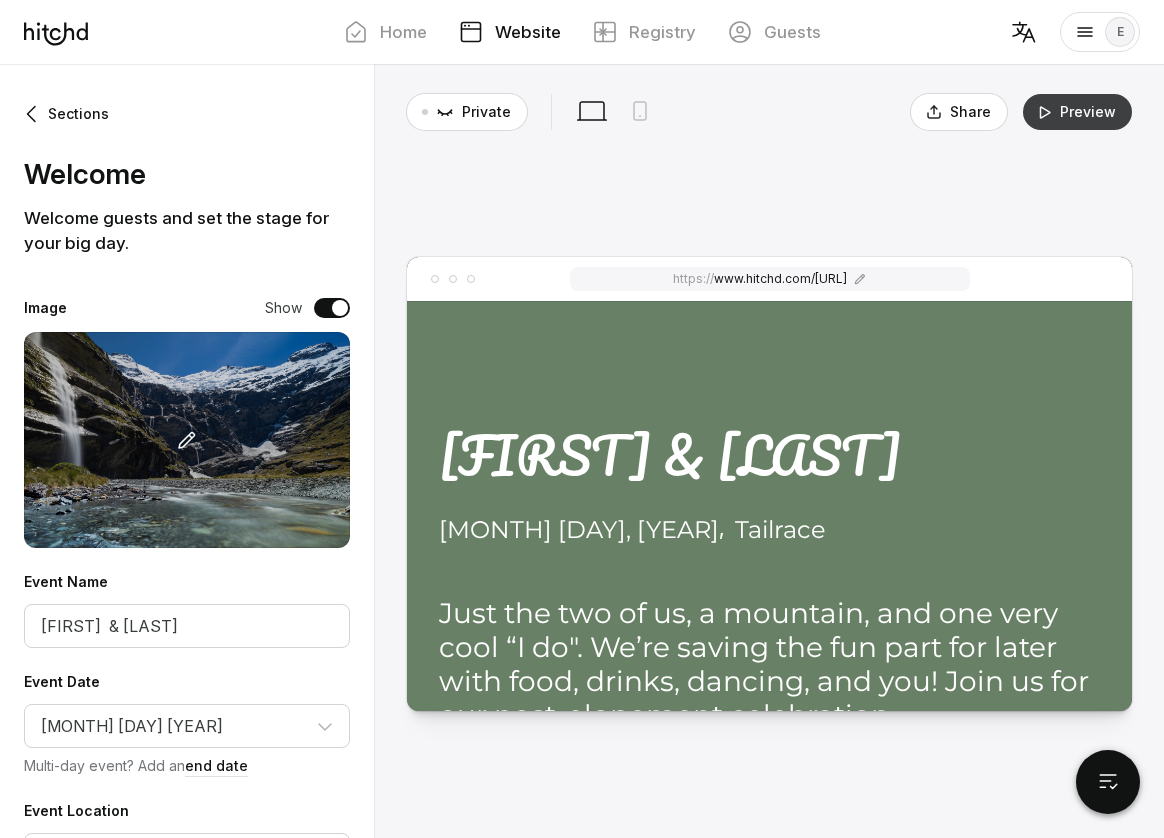 click on "Preview" at bounding box center [1077, 112] 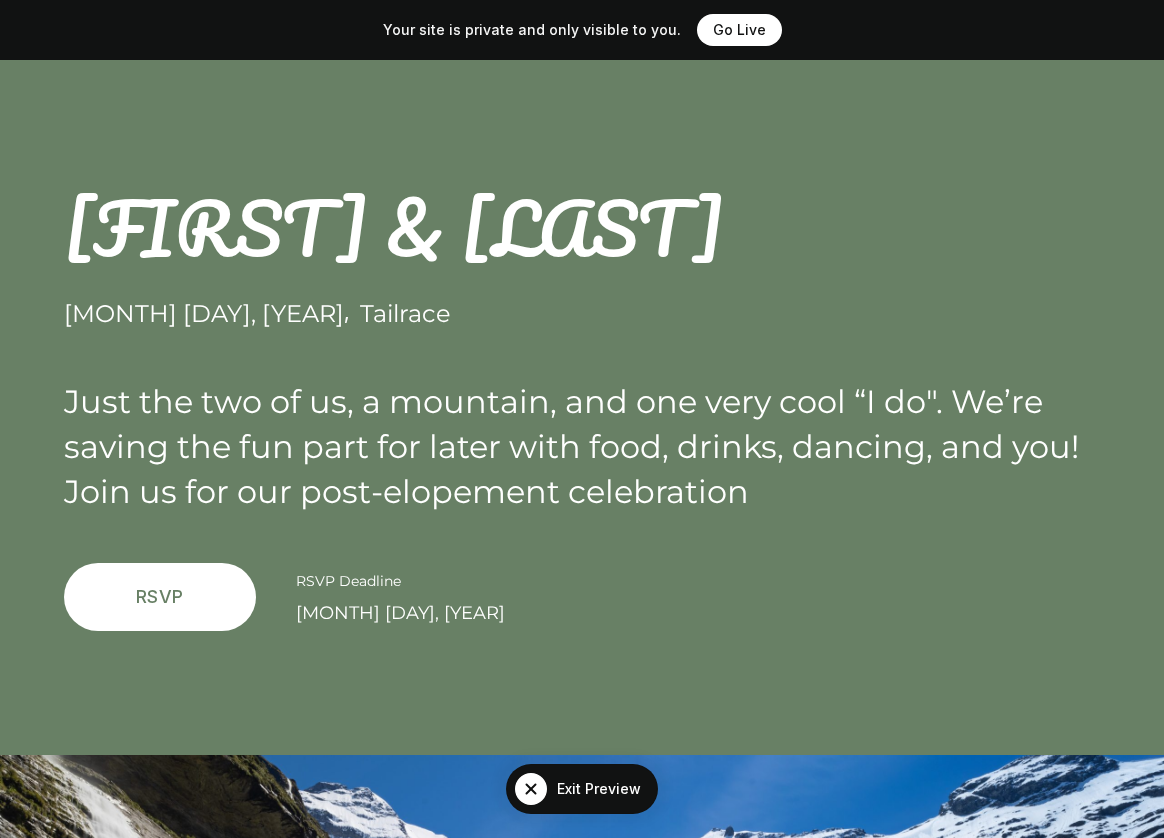 click on "Go Live" at bounding box center (739, 30) 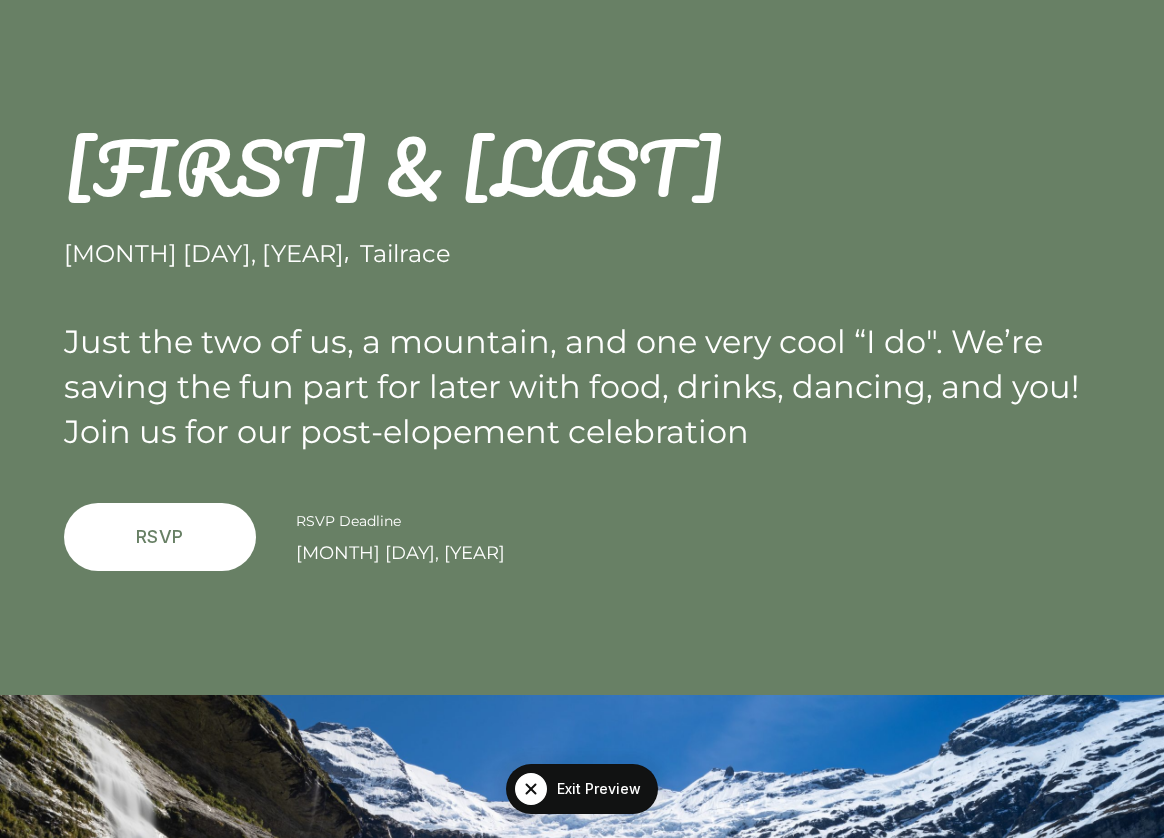 scroll, scrollTop: 0, scrollLeft: 0, axis: both 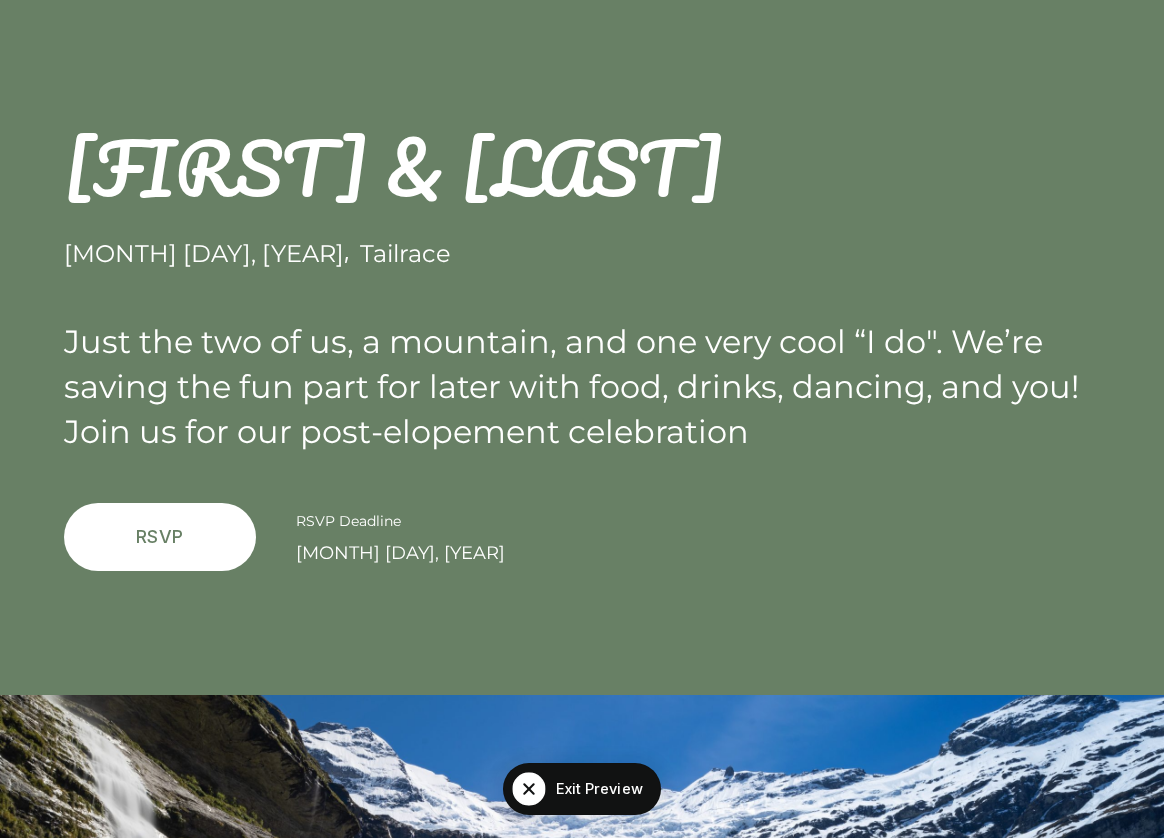 click on "Exit Preview" at bounding box center [599, 789] 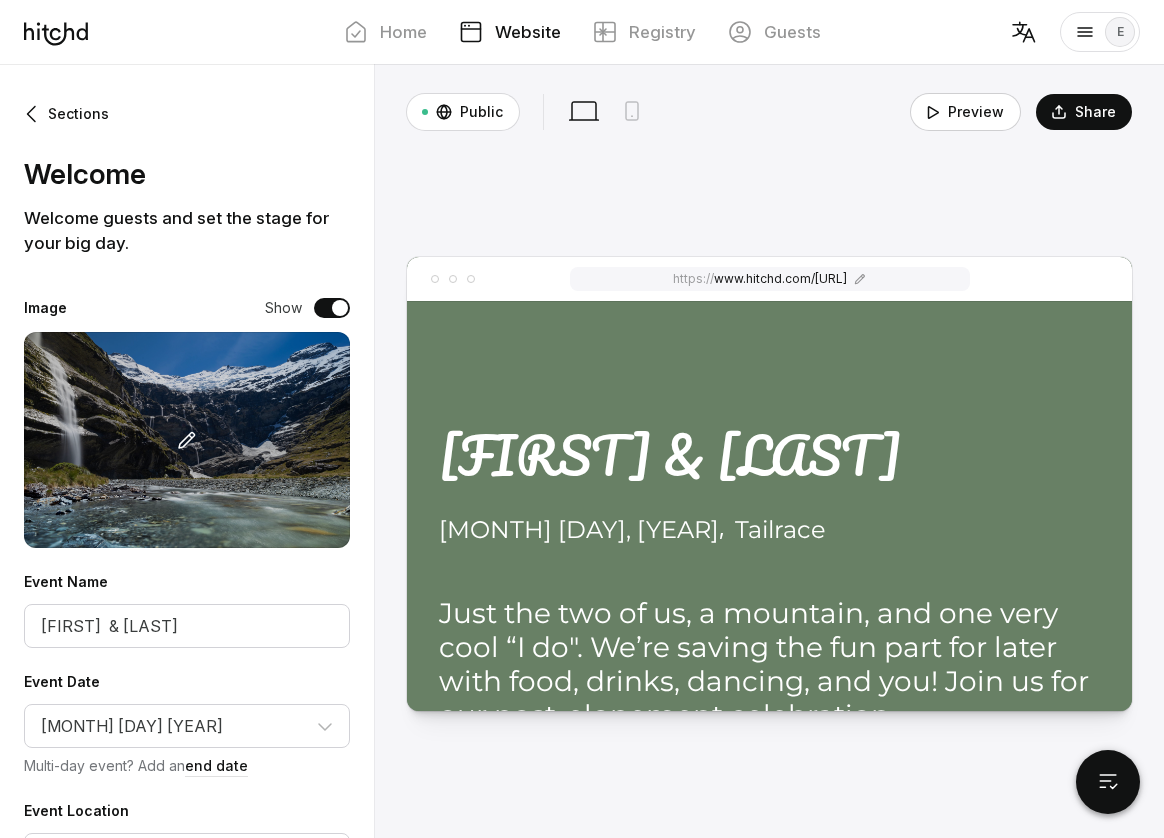 click on "Preview" at bounding box center (965, 112) 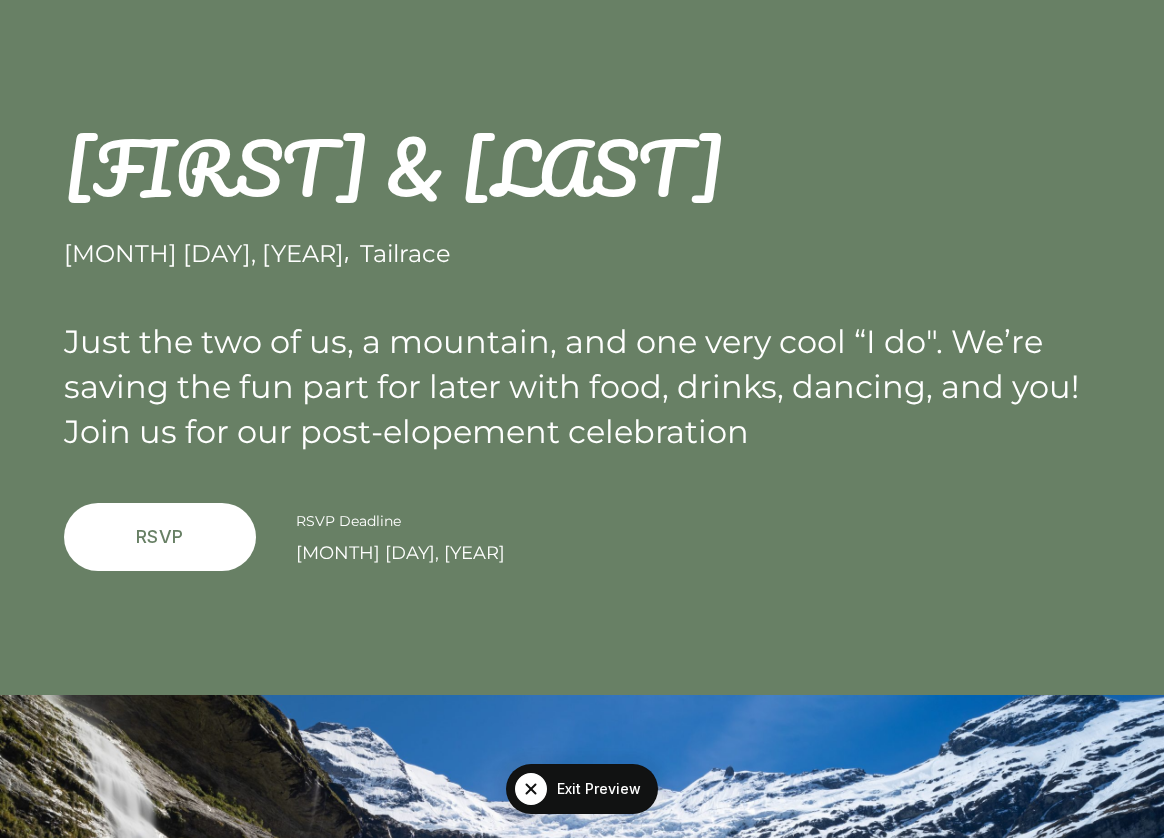scroll, scrollTop: 0, scrollLeft: 0, axis: both 